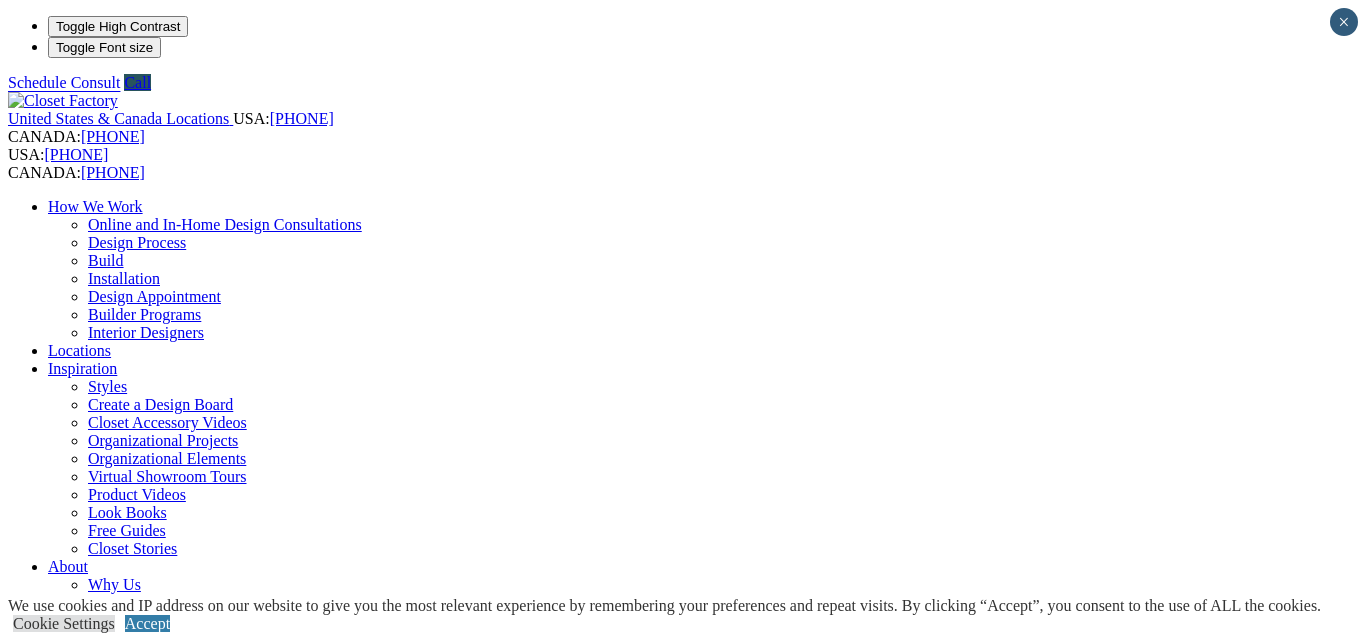 scroll, scrollTop: 0, scrollLeft: 0, axis: both 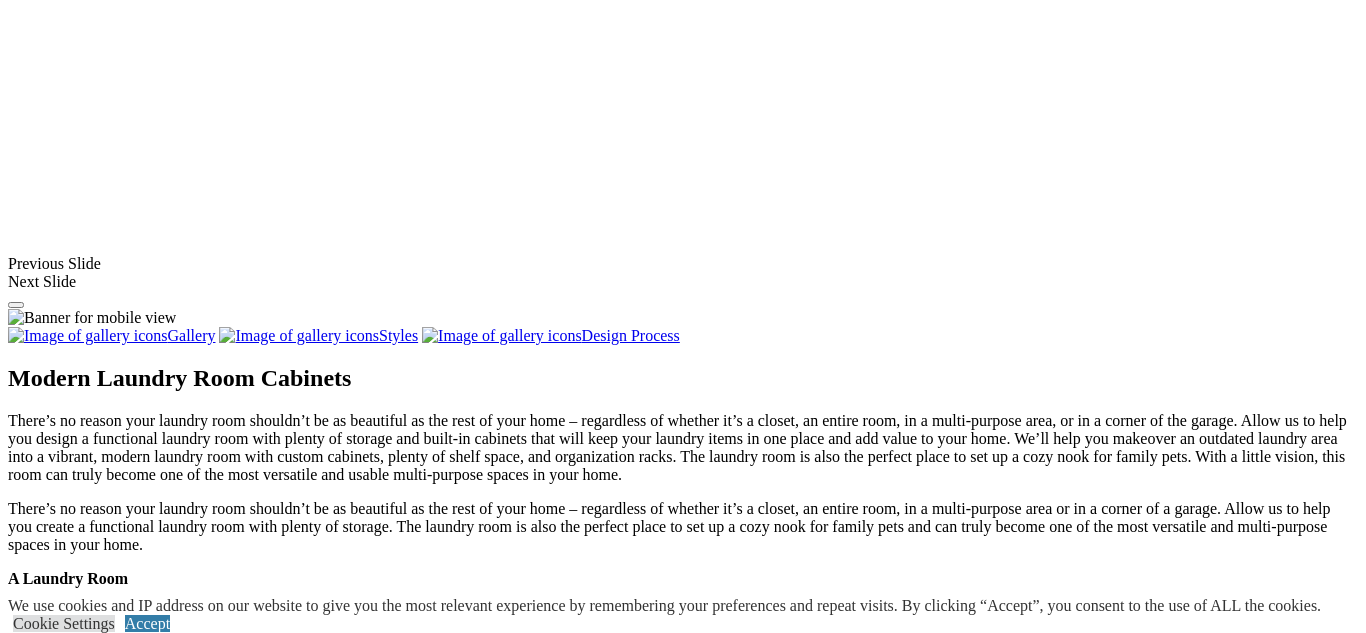 click at bounding box center (350, 1386) 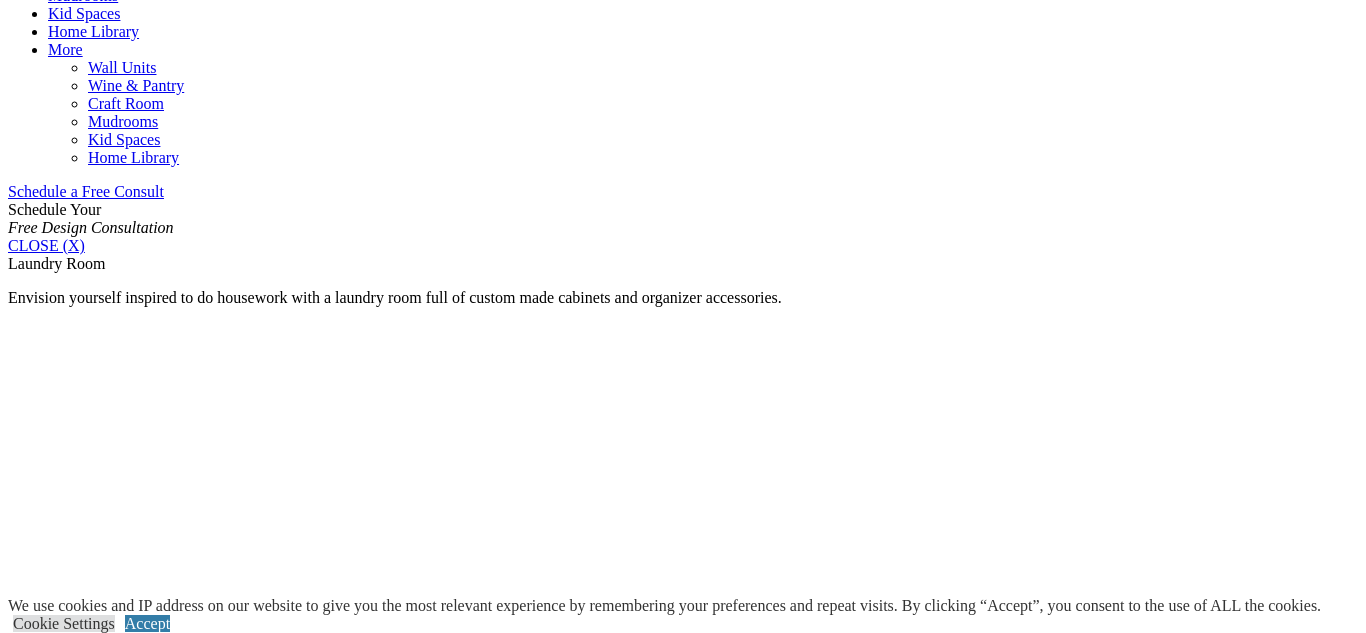 scroll, scrollTop: 1157, scrollLeft: 0, axis: vertical 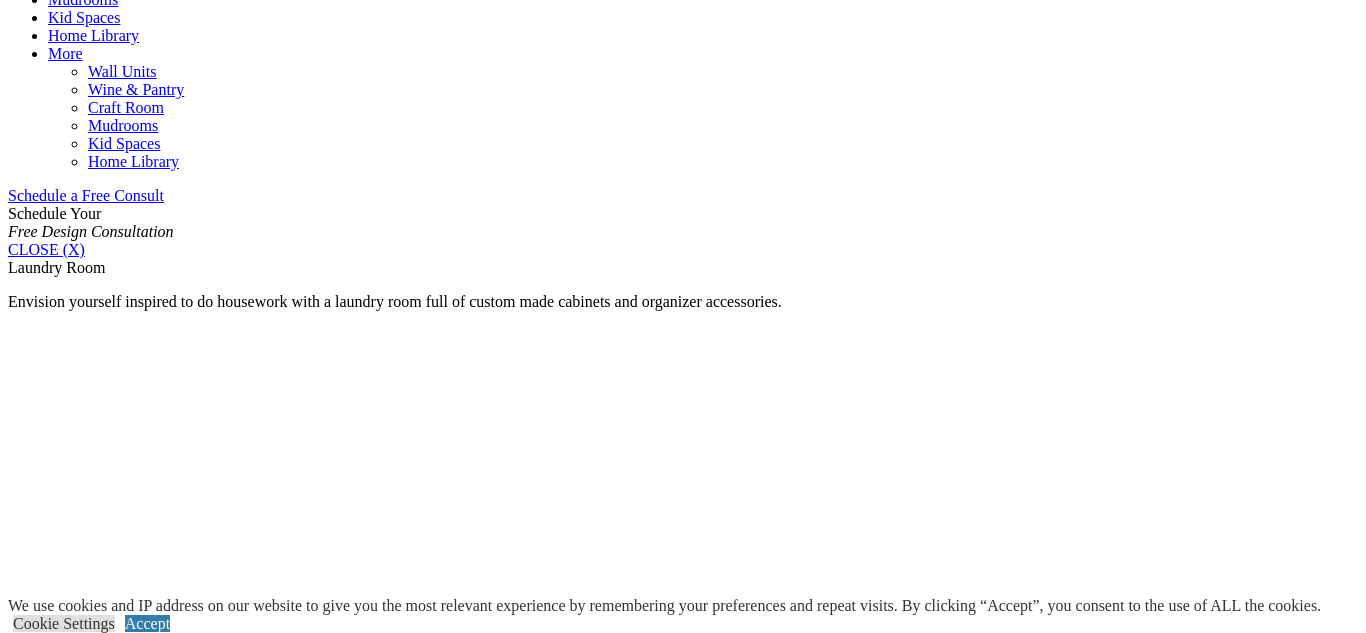 click on "Laundry" at bounding box center [75, 1582] 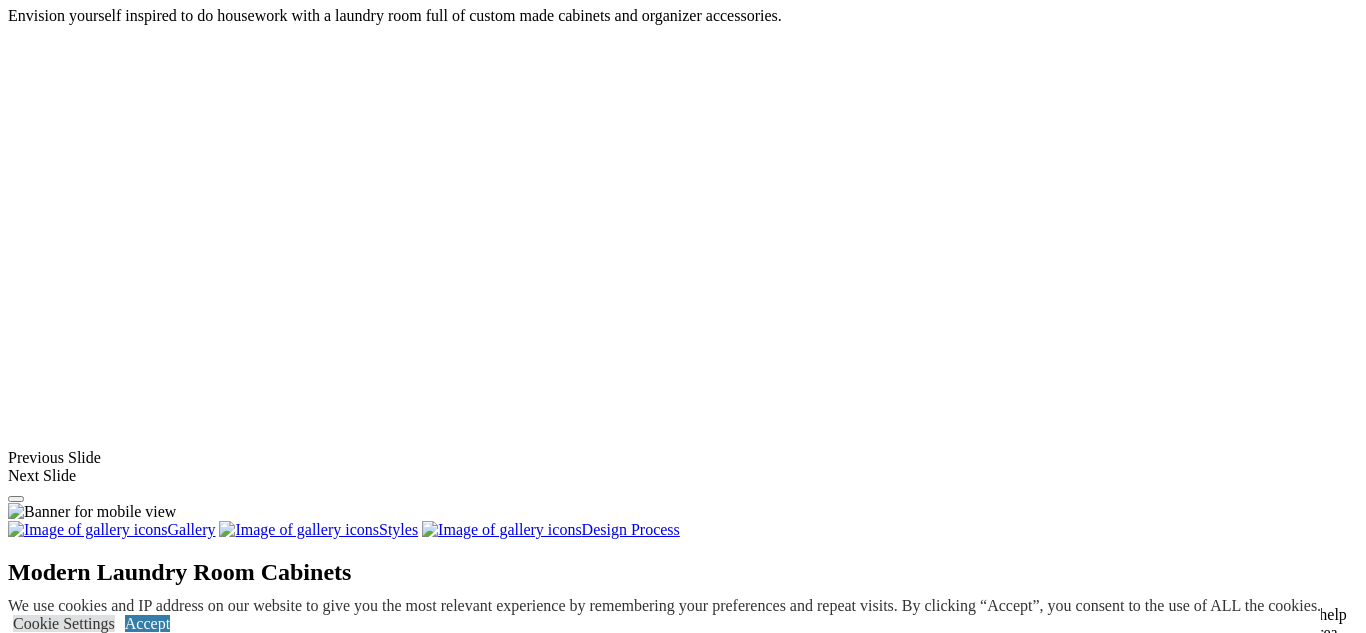 scroll, scrollTop: 1471, scrollLeft: 0, axis: vertical 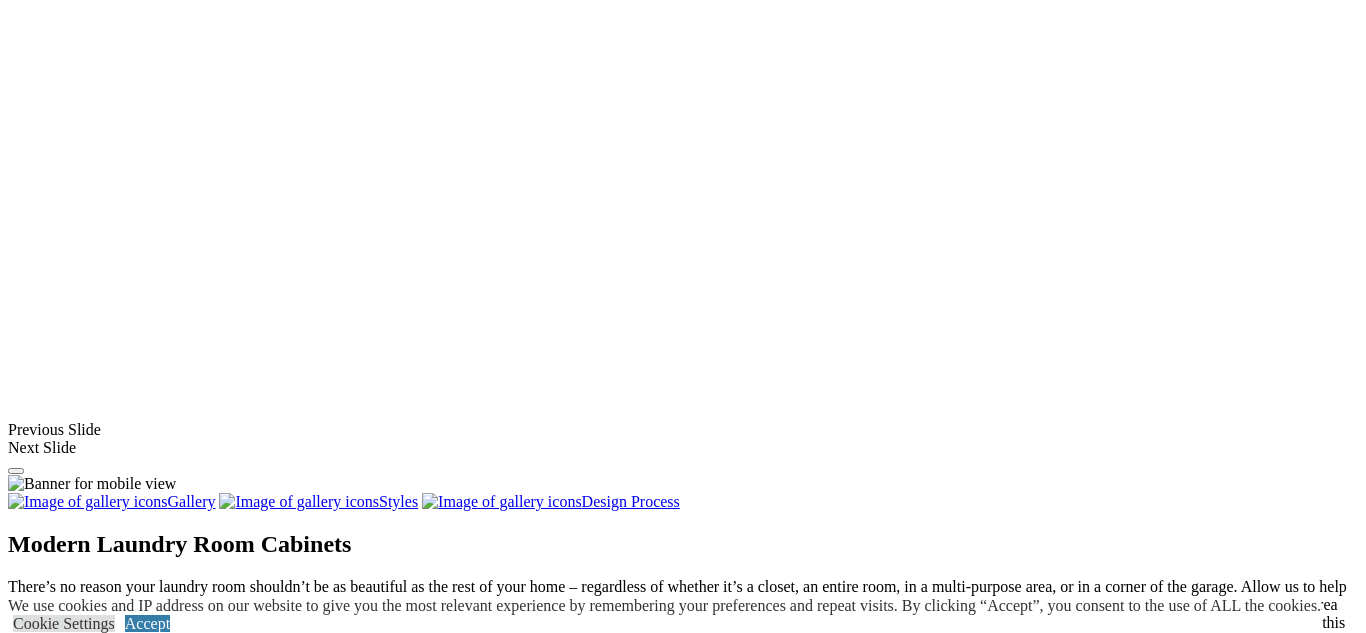 click at bounding box center (843, 1552) 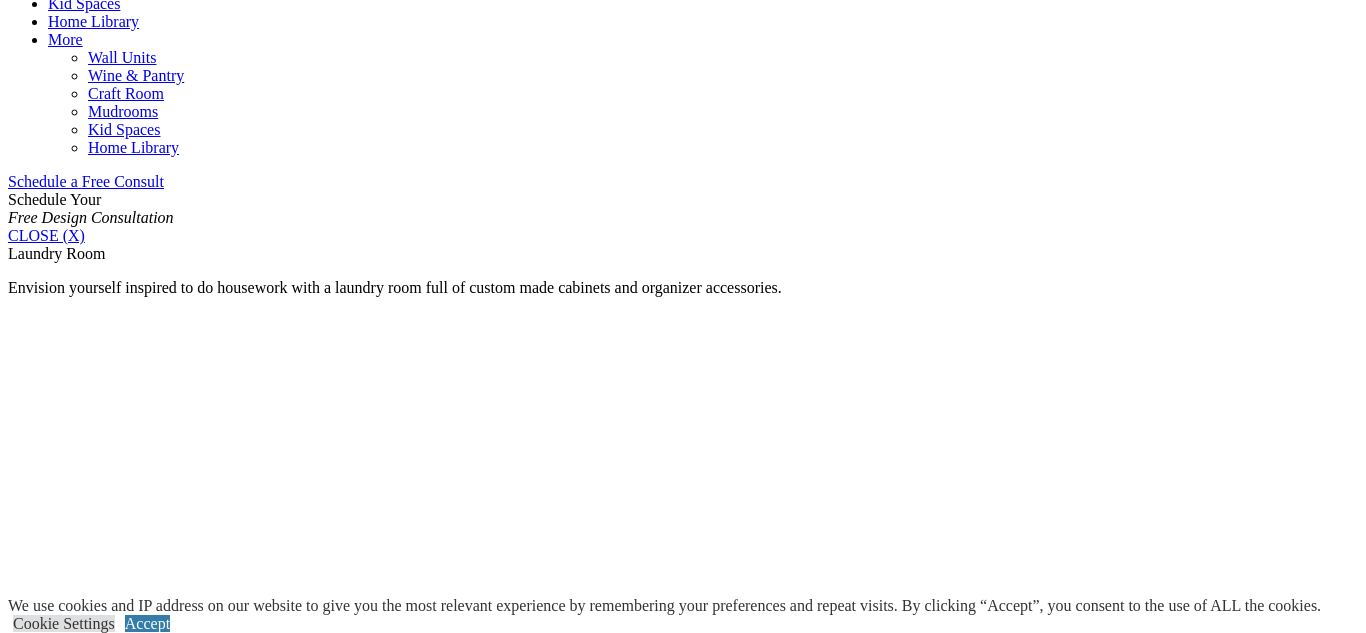 scroll, scrollTop: 1151, scrollLeft: 0, axis: vertical 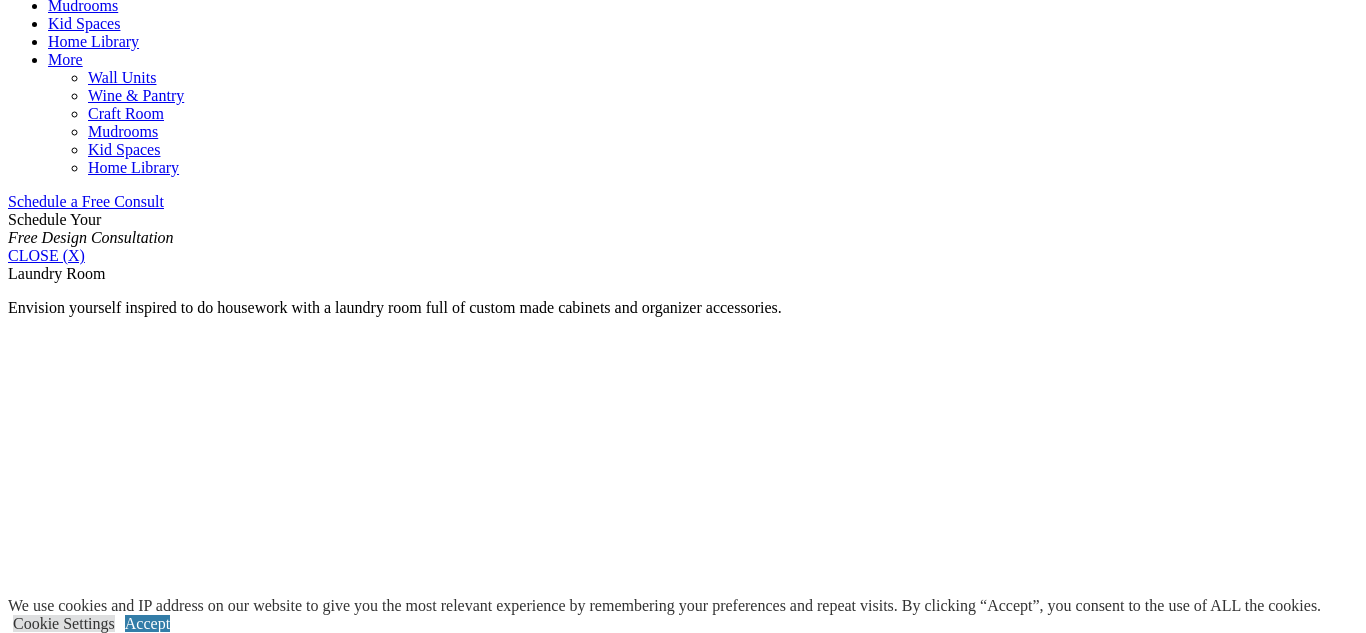 click on "Multi-purpose" at bounding box center [94, 1570] 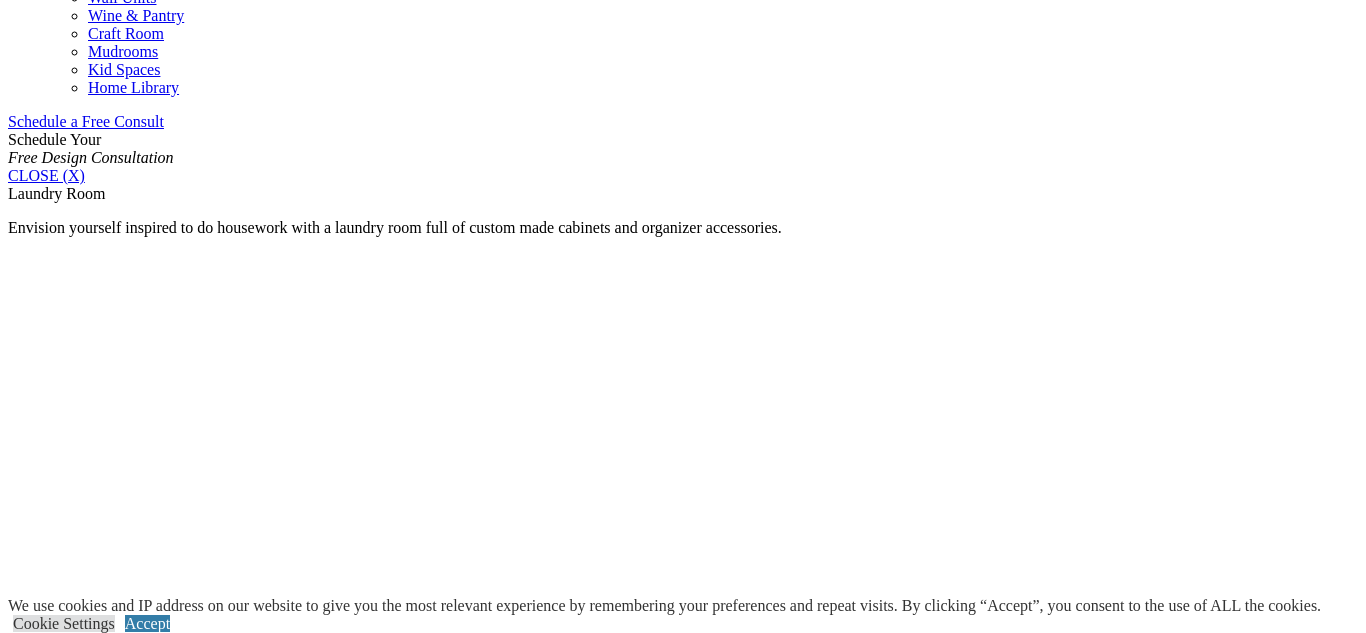scroll, scrollTop: 1191, scrollLeft: 0, axis: vertical 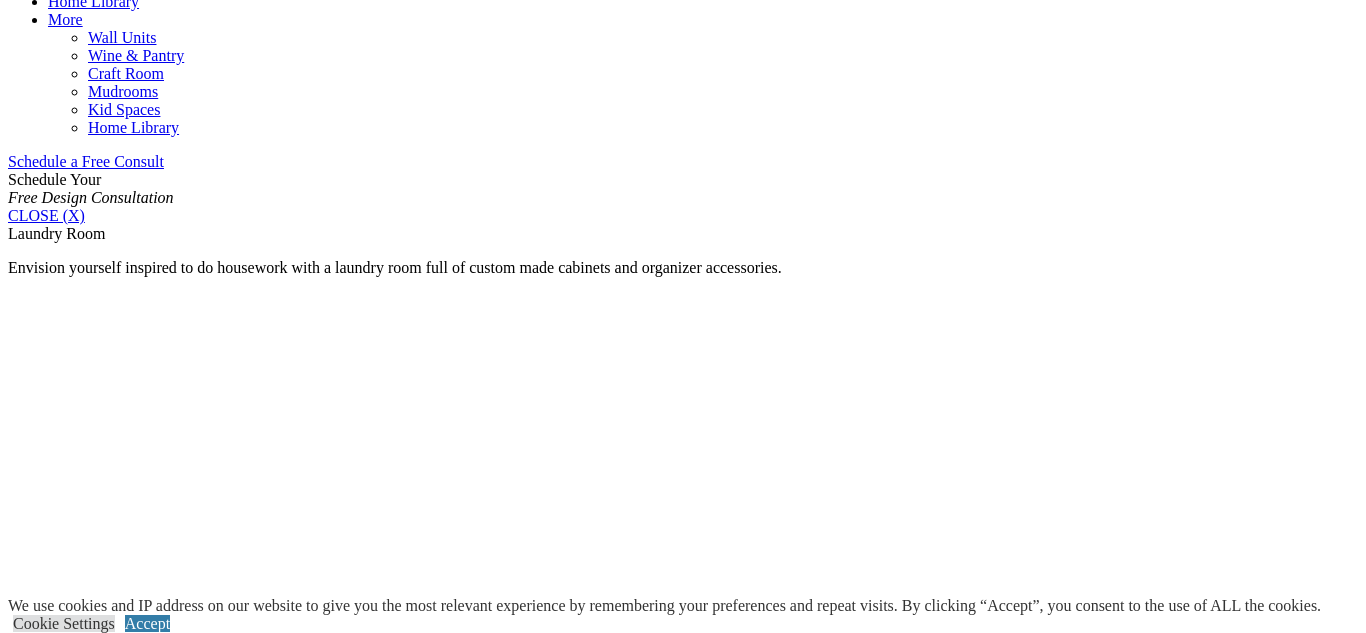 click on "Wood" at bounding box center [67, 1584] 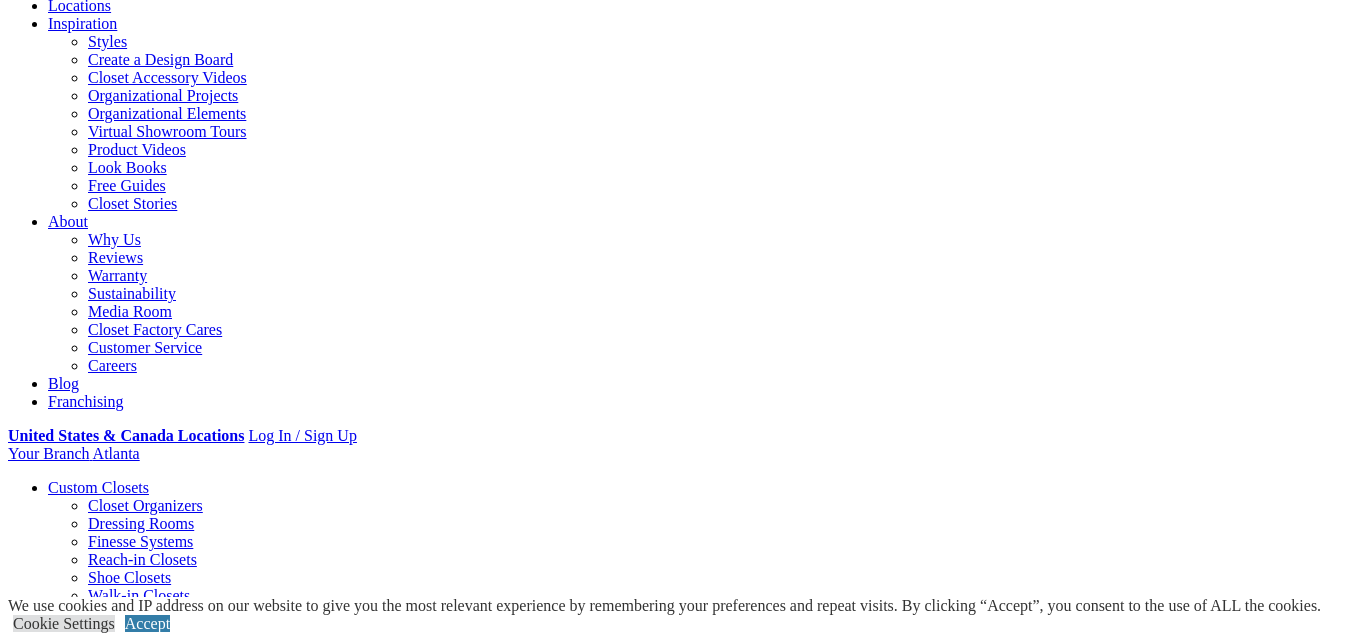 scroll, scrollTop: 336, scrollLeft: 0, axis: vertical 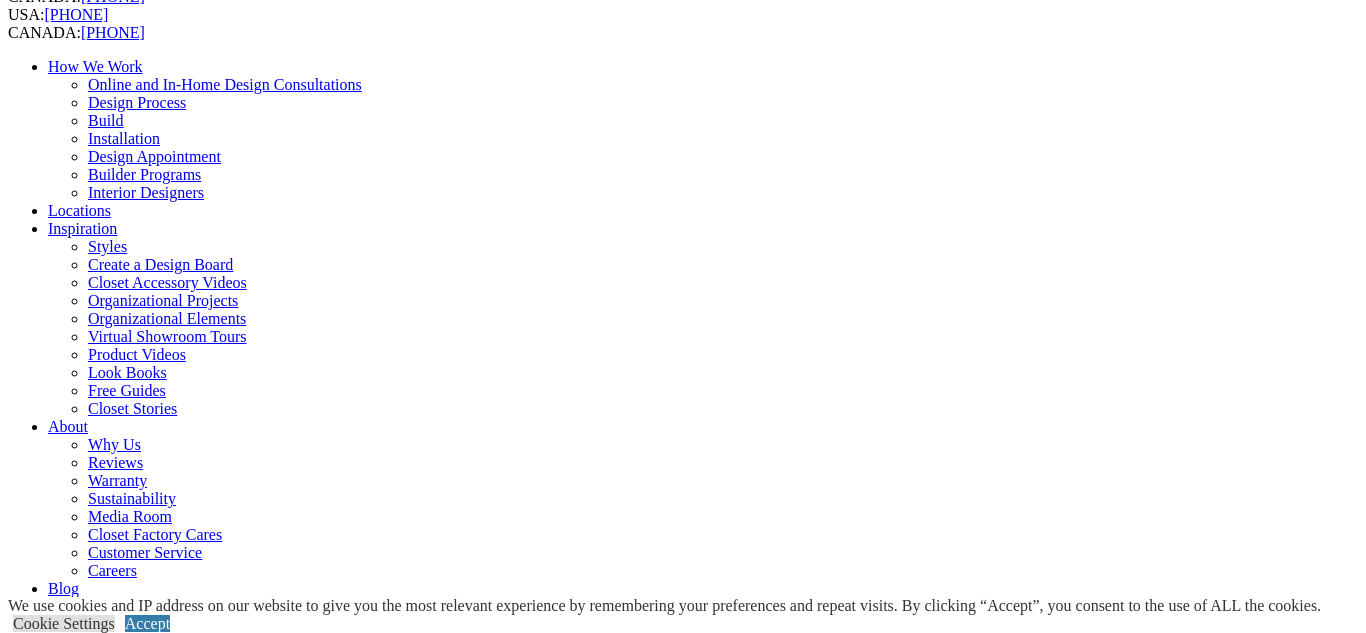 click on "Next Slide" at bounding box center (683, 1779) 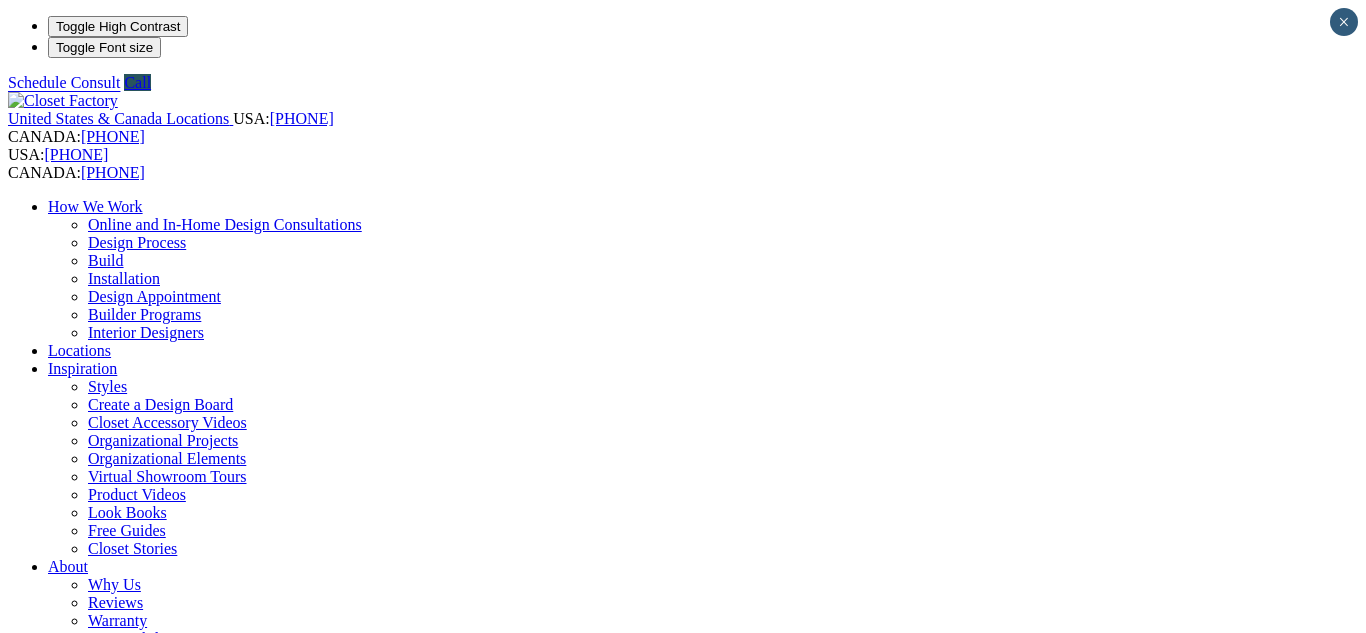 scroll, scrollTop: 0, scrollLeft: 0, axis: both 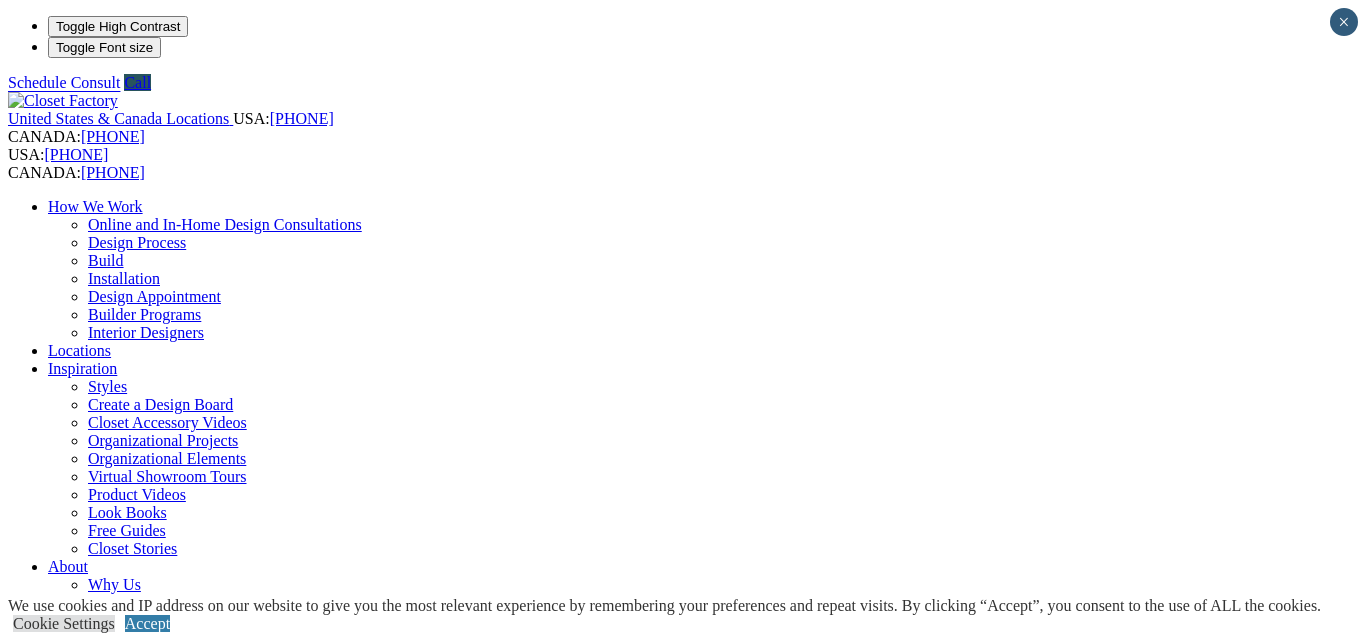 click on "Next Slide" at bounding box center [683, 1919] 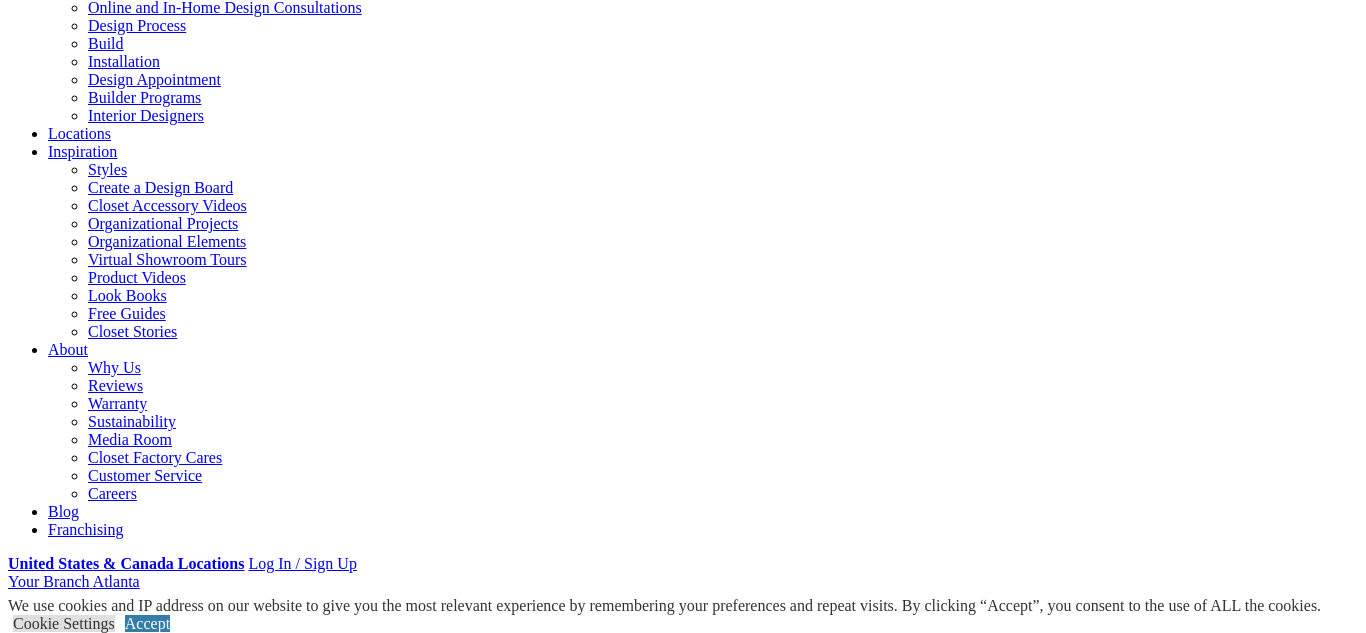 scroll, scrollTop: 190, scrollLeft: 0, axis: vertical 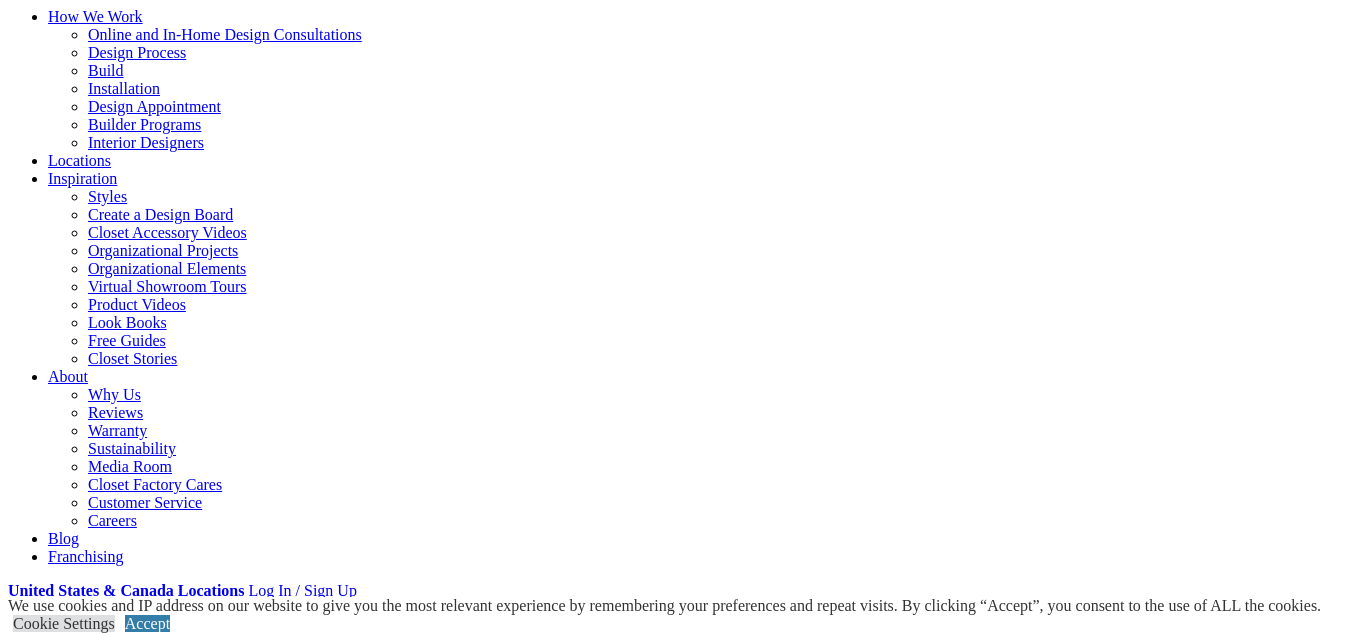 click on "Previous Slide" at bounding box center (683, 1765) 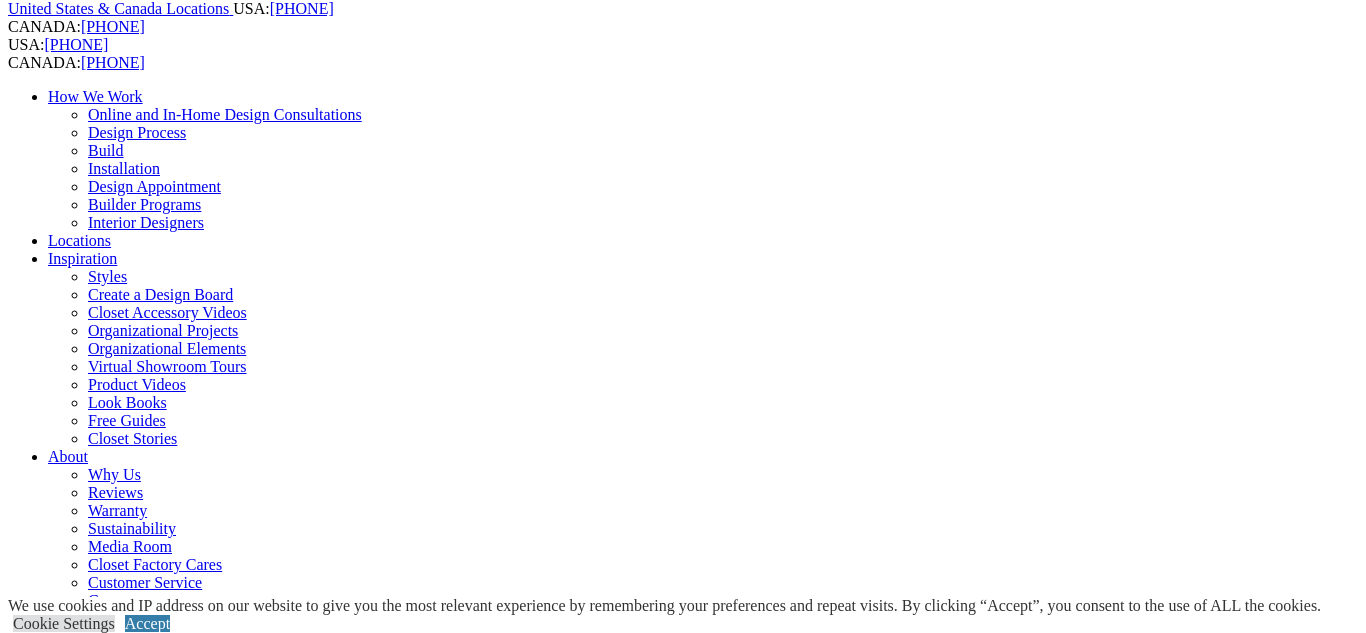 scroll, scrollTop: 82, scrollLeft: 0, axis: vertical 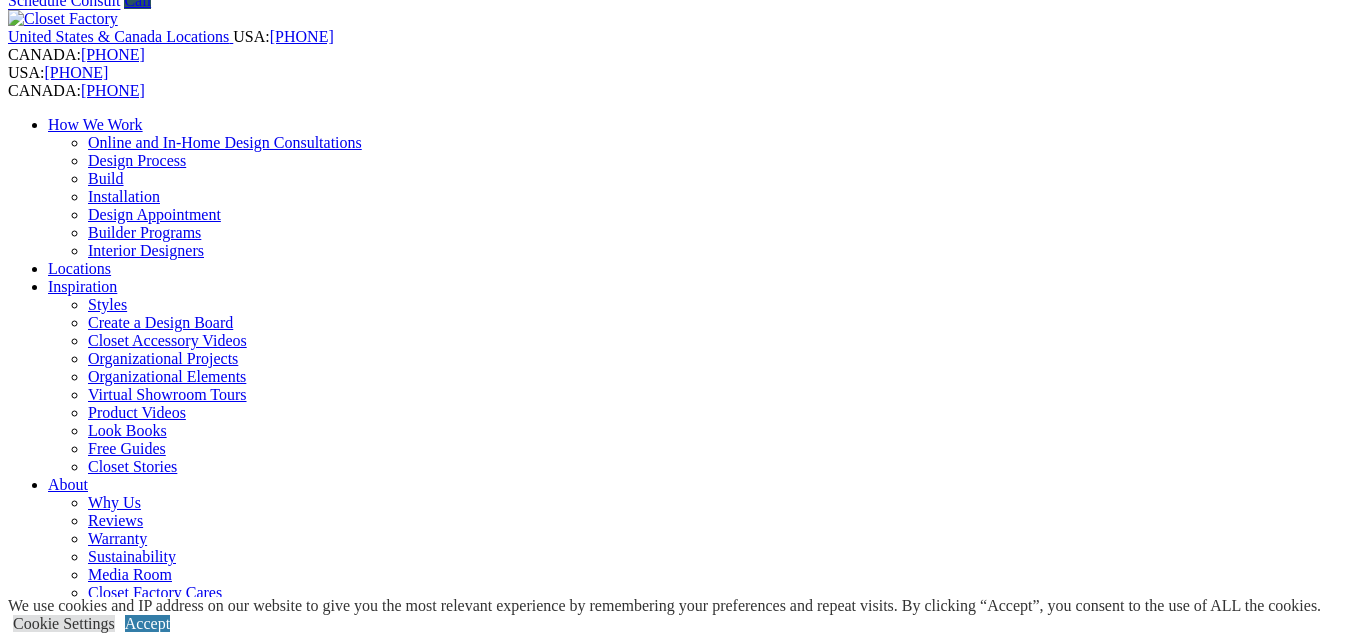 click on "Next Slide" at bounding box center (683, 1891) 